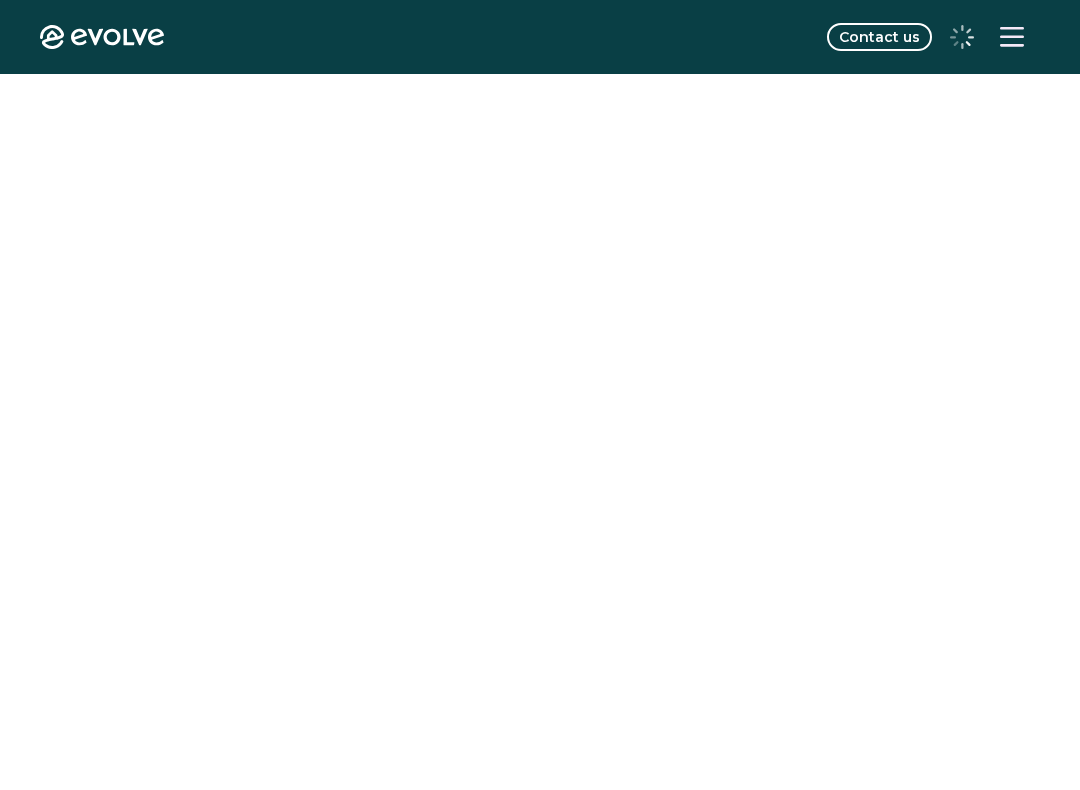scroll, scrollTop: 0, scrollLeft: 0, axis: both 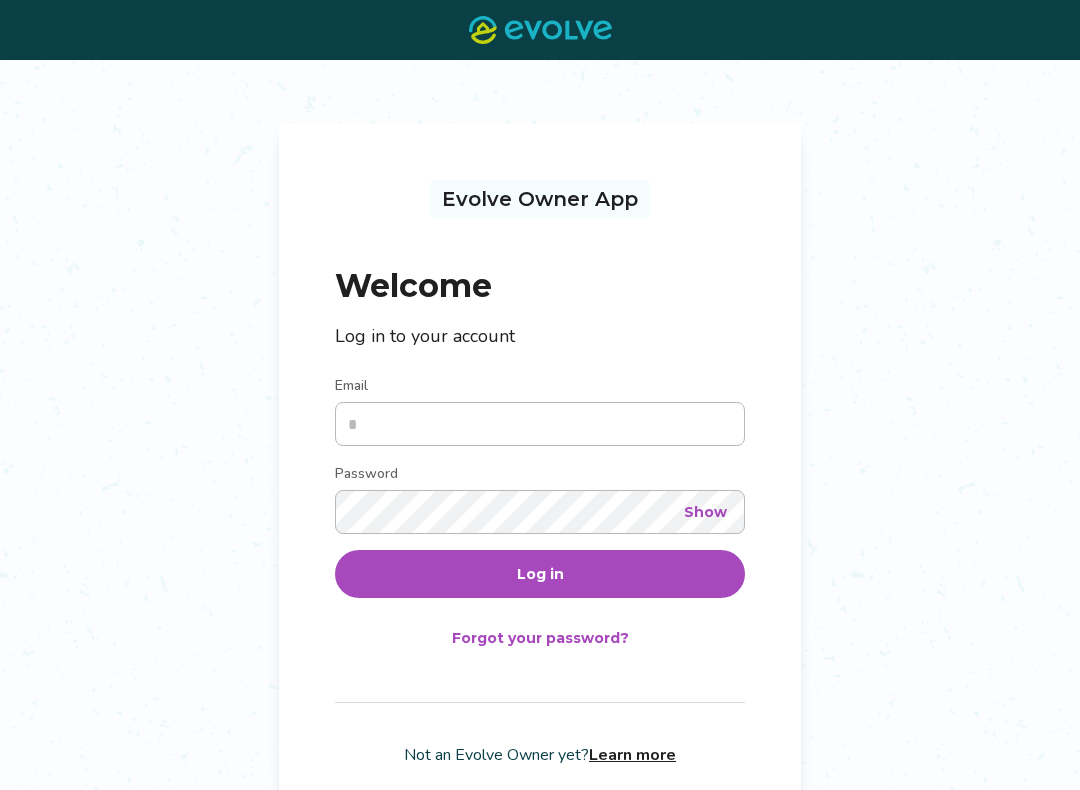 click on "Email" at bounding box center (540, 424) 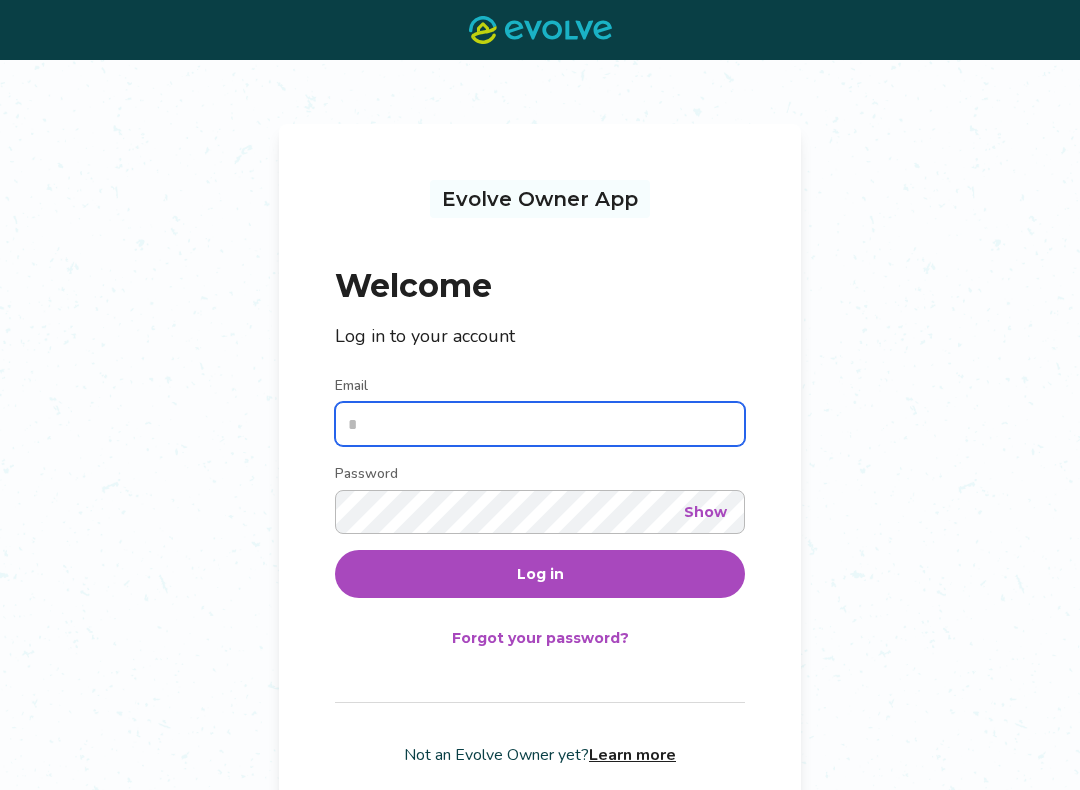 type on "**********" 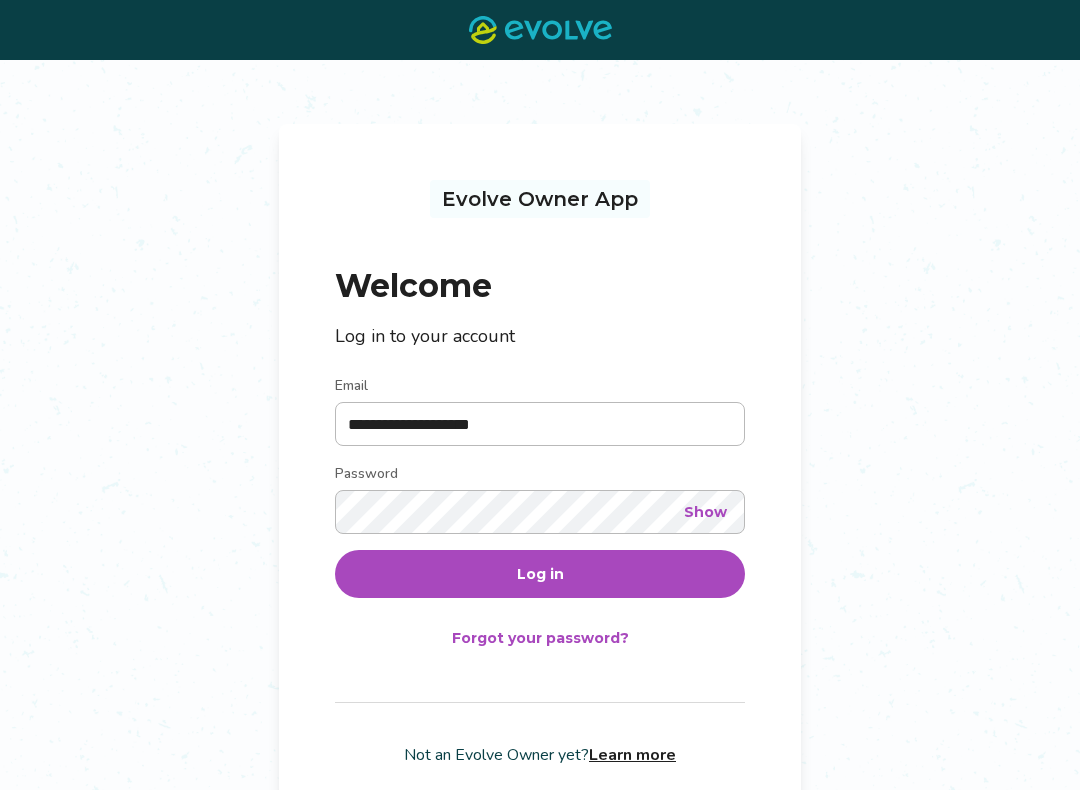 click on "Log in" at bounding box center (540, 574) 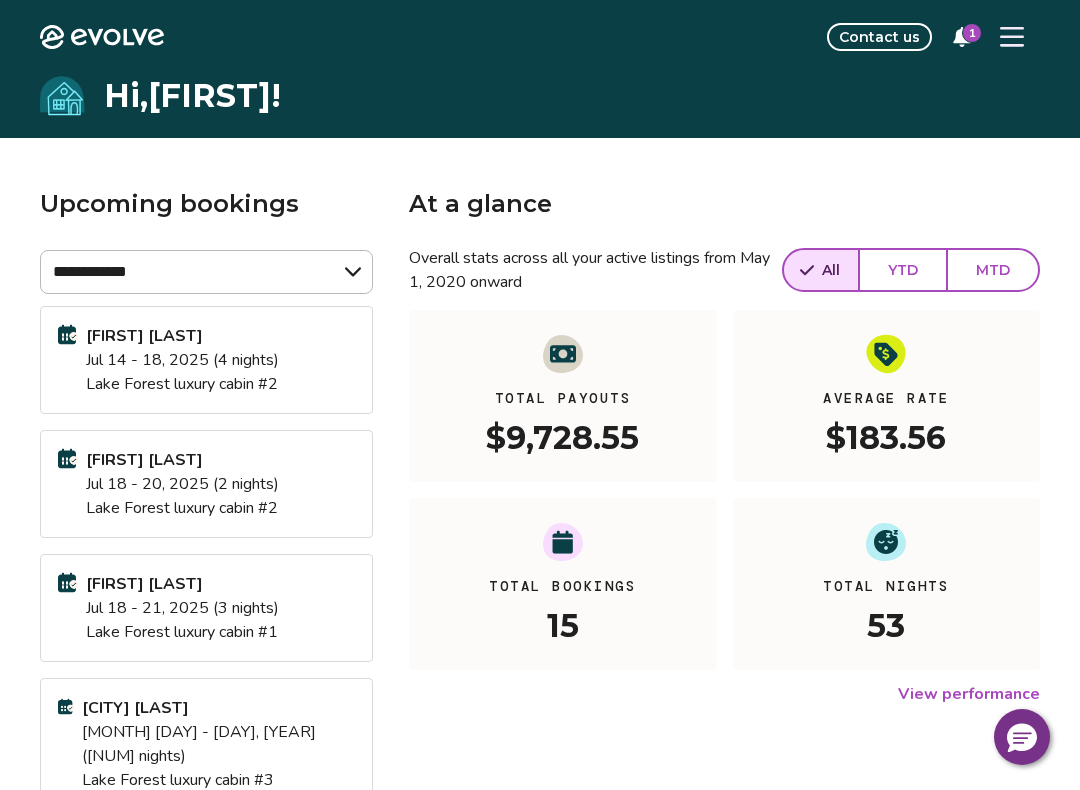 click 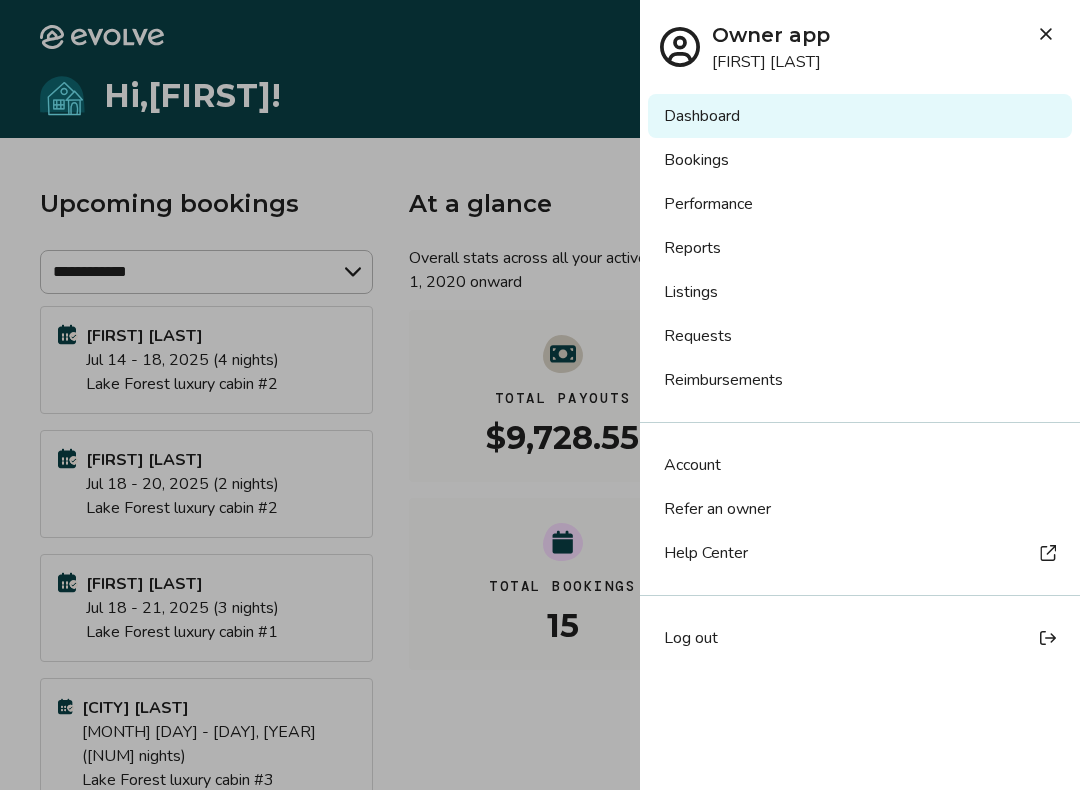 click on "Bookings" at bounding box center (860, 160) 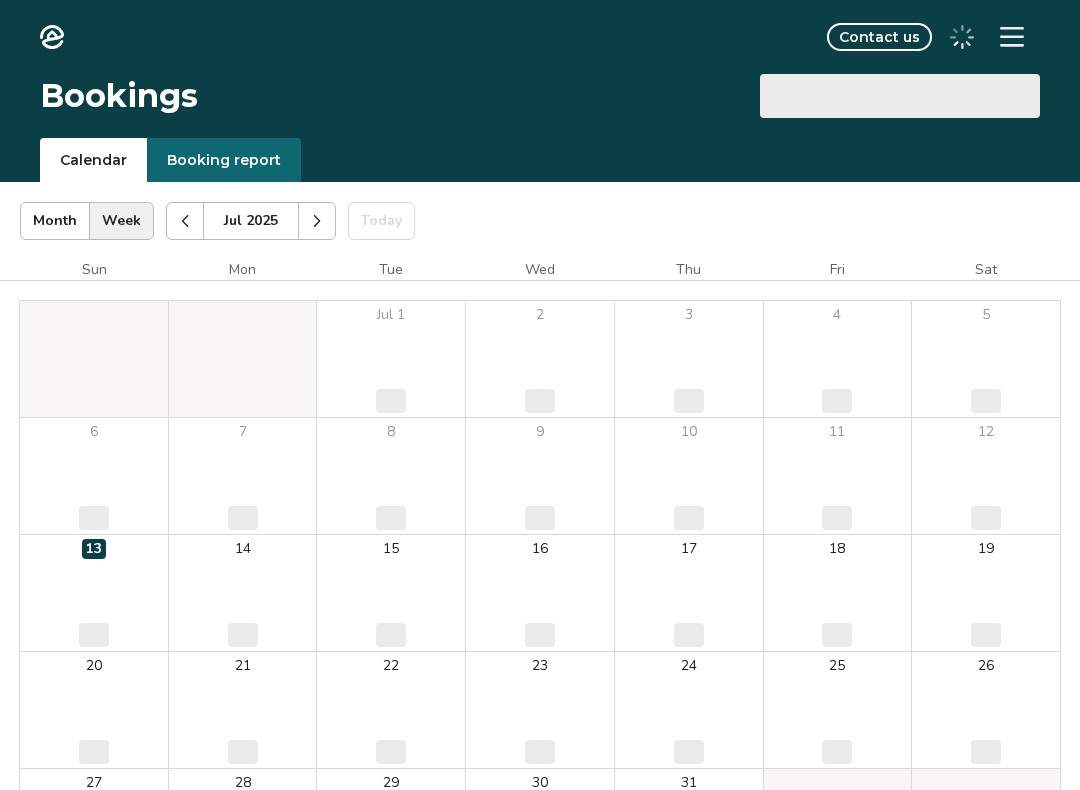 scroll, scrollTop: 0, scrollLeft: 0, axis: both 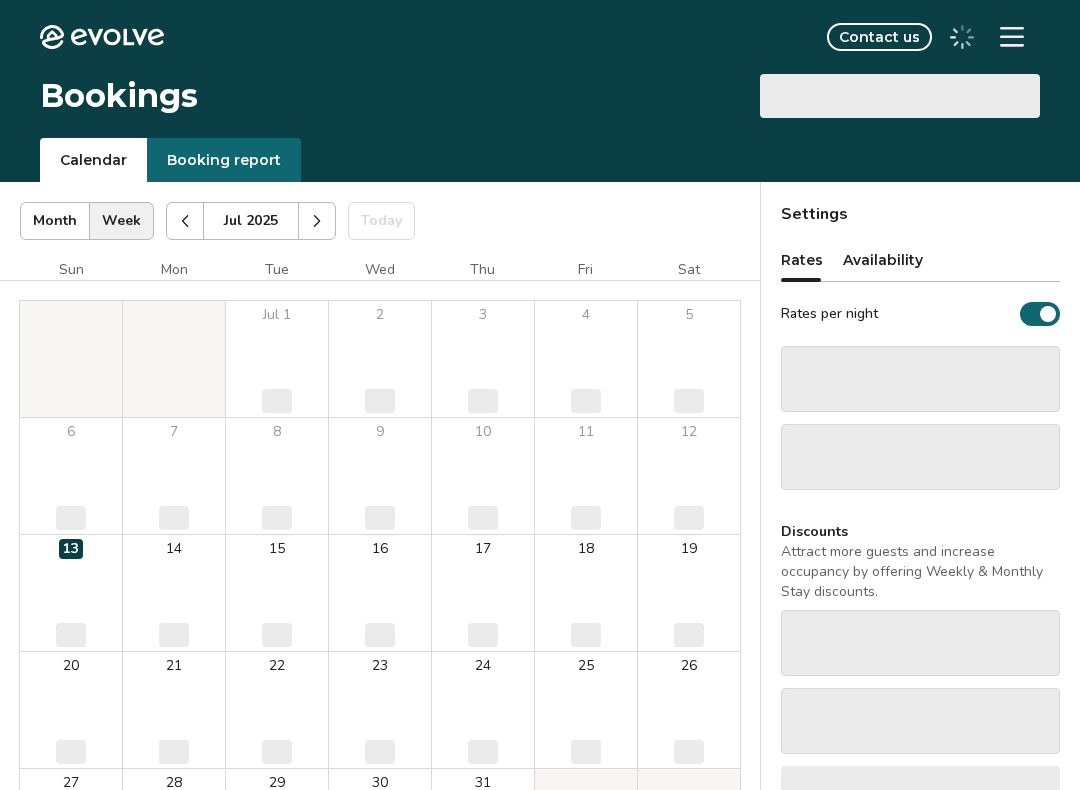 click on "Booking report" at bounding box center (224, 160) 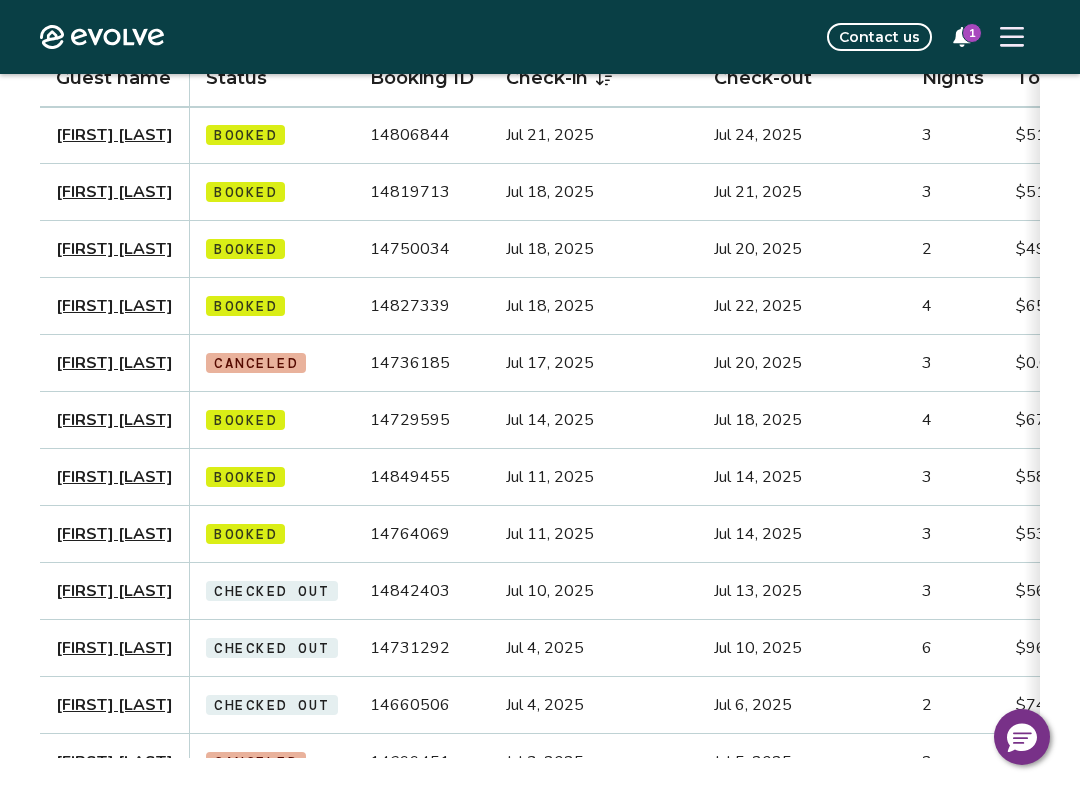 scroll, scrollTop: 912, scrollLeft: 0, axis: vertical 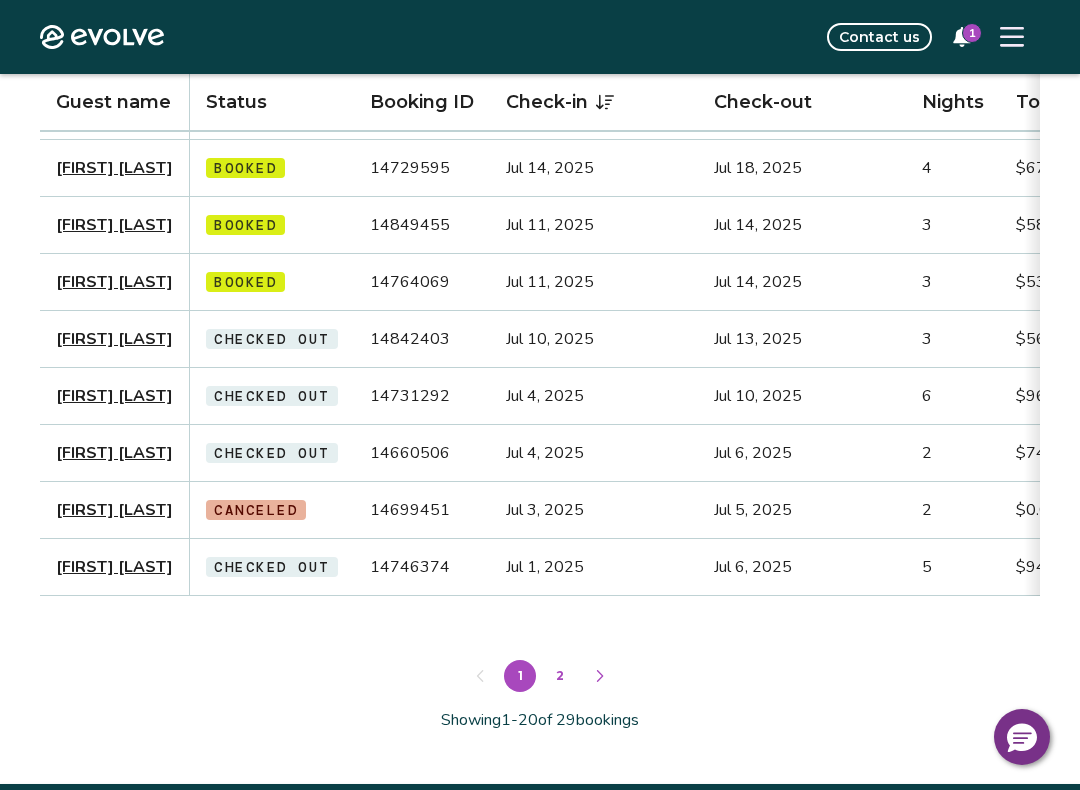 click on "2" at bounding box center (560, 676) 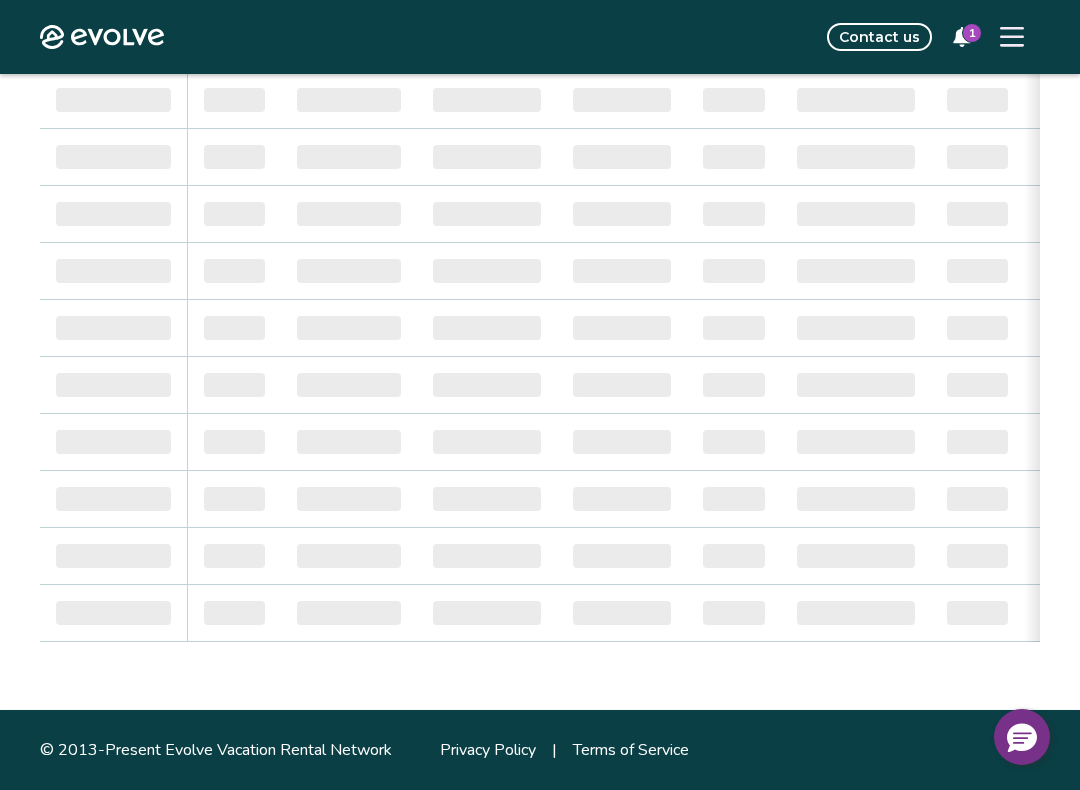 scroll, scrollTop: 296, scrollLeft: 0, axis: vertical 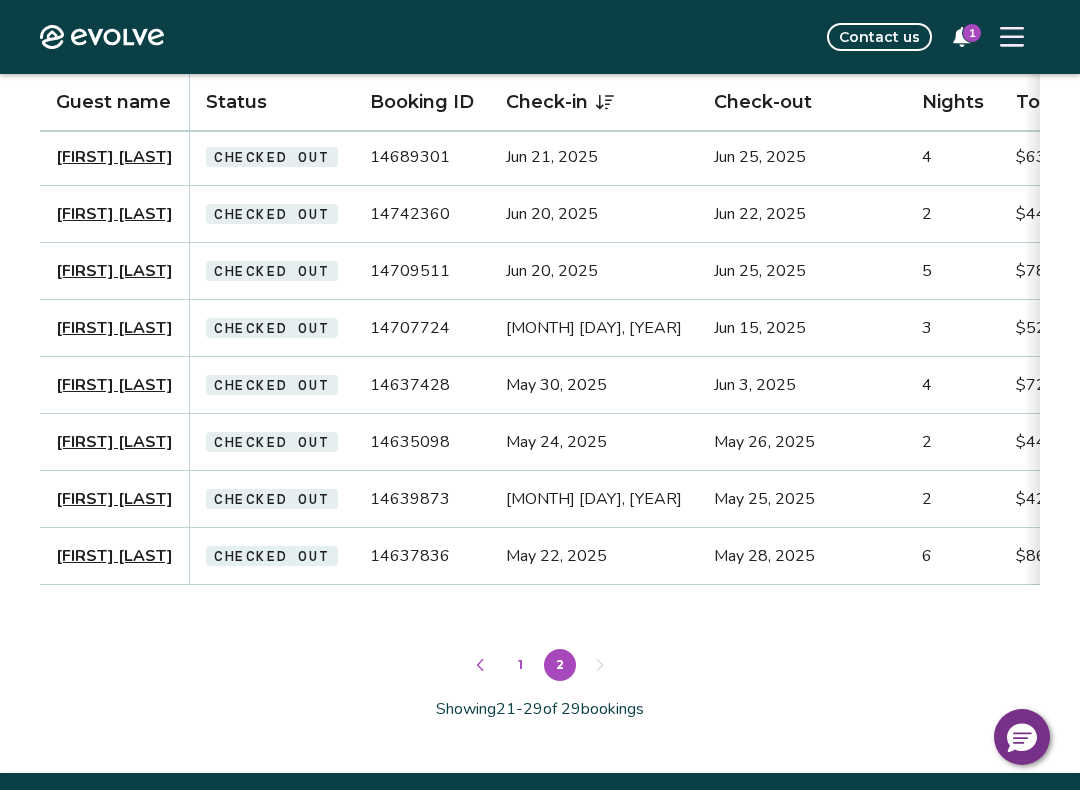 click 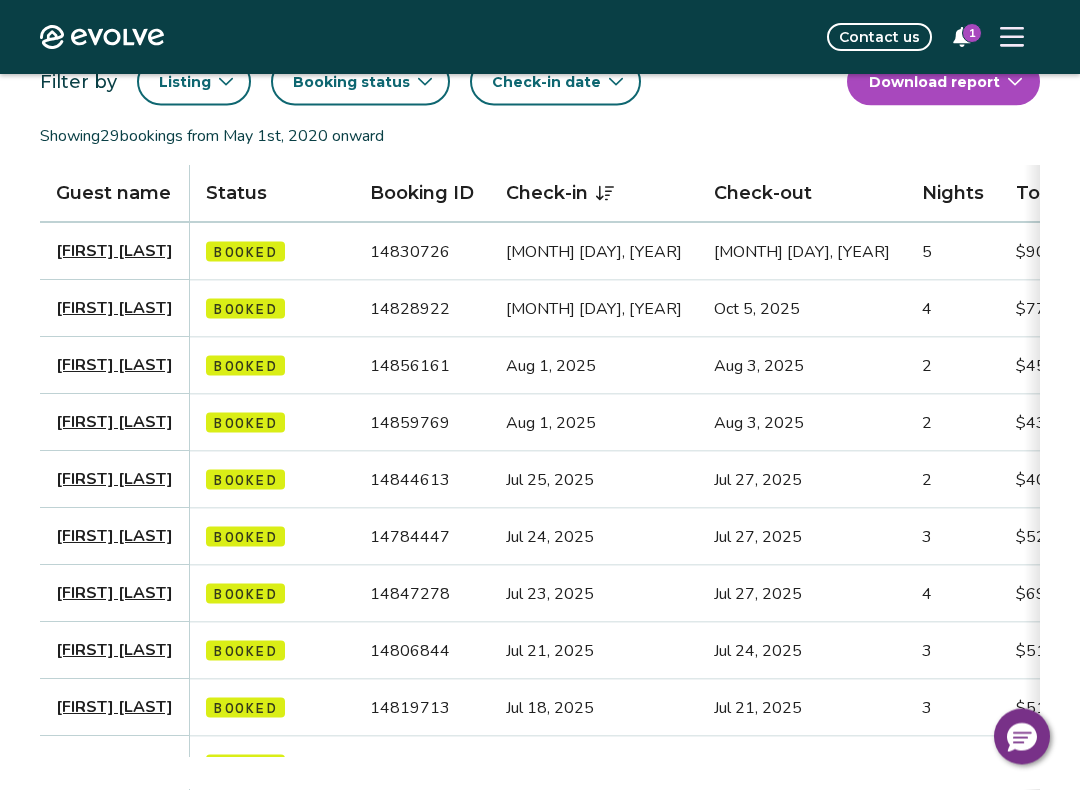 scroll, scrollTop: 0, scrollLeft: 0, axis: both 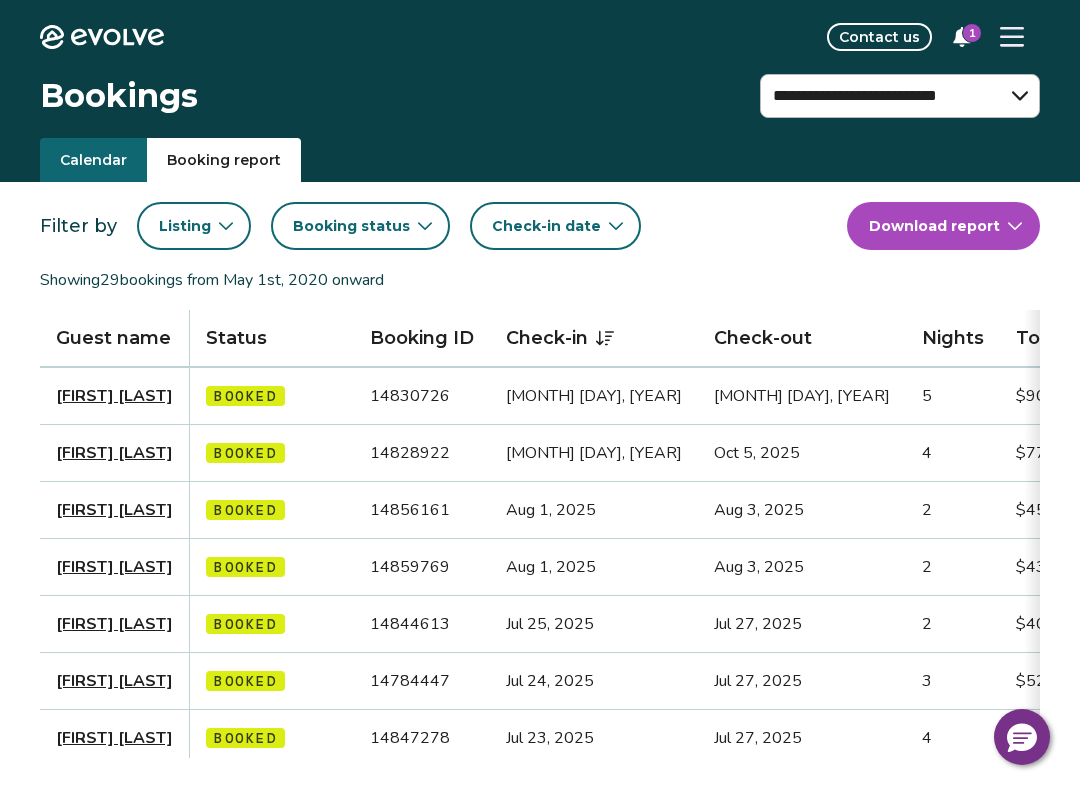 click on "1" at bounding box center [962, 37] 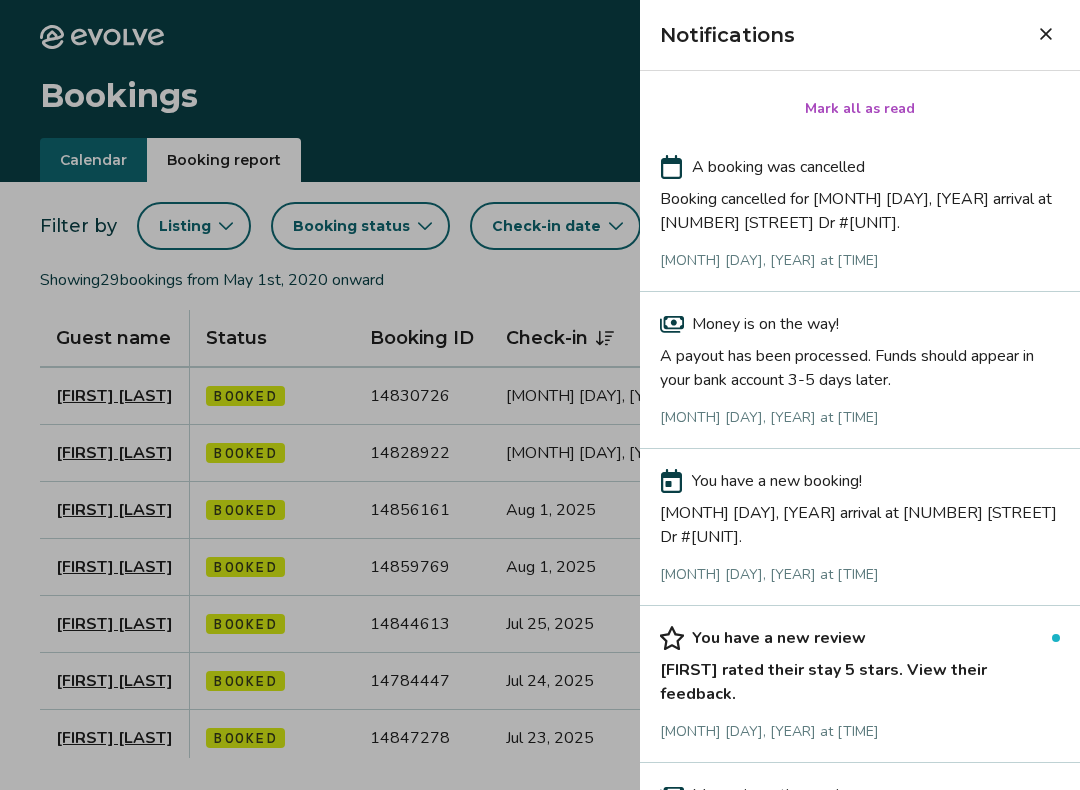 click on "Booking cancelled for [MONTH] [DAY], [YEAR] arrival at [NUMBER] [STREET] Dr #[UNIT]." at bounding box center [860, 207] 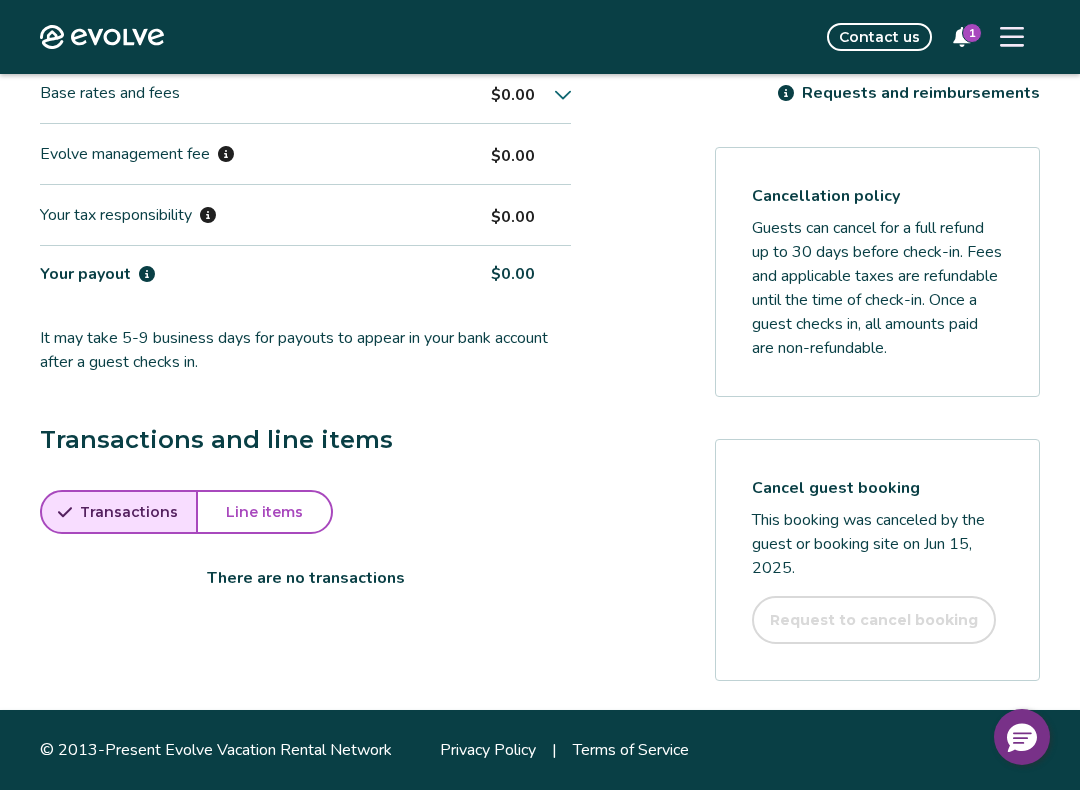 click on "Payout breakdown Your payout is $0.00 Base rates and fees $0.00 Evolve management fee $0.00 Your tax responsibility $0.00 Your payout $0.00 It may take 5-9 business days for payouts to appear in your bank account after a guest checks in. Transactions and line items Transactions Line items There are no transactions Submit a request Report an incident Requests and reimbursements Cancellation policy Guests can cancel for a full refund up to 30 days before check-in. Fees and applicable taxes are refundable until the time of check-in. Once a guest checks in, all amounts paid are non-refundable. Cancel guest booking This booking was canceled by the guest or booking site on   [MONTH] [DAY], [YEAR] . Request to cancel booking" at bounding box center (540, 317) 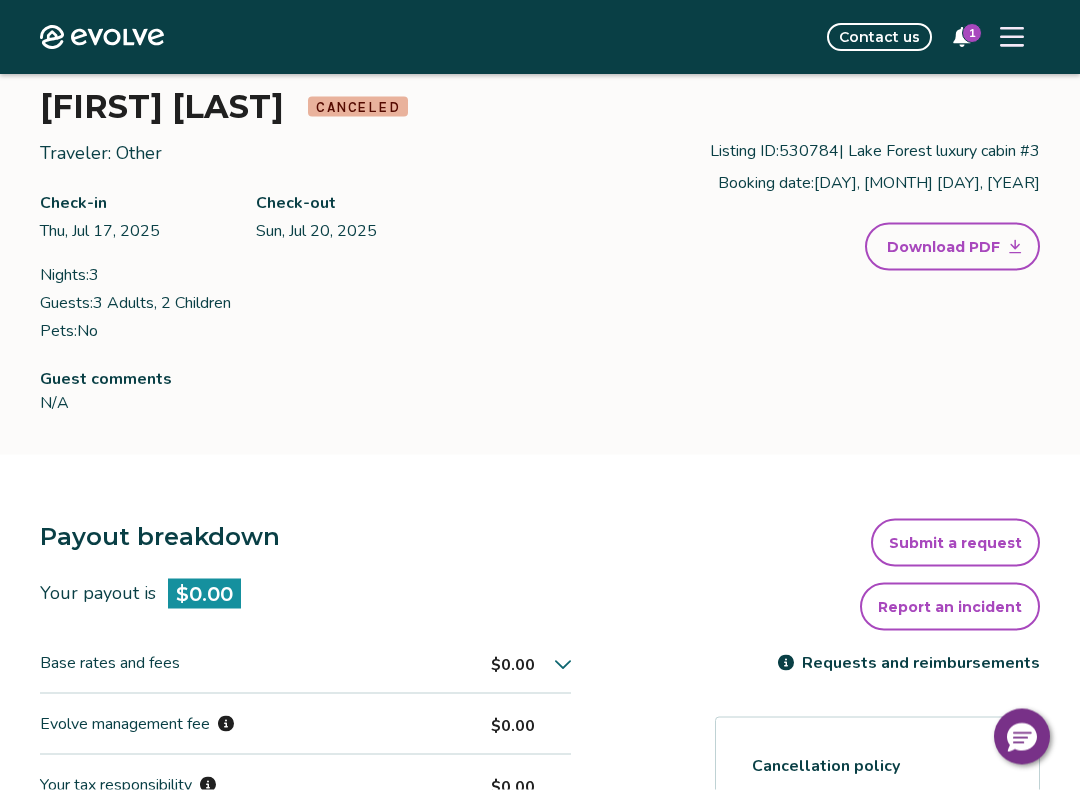 scroll, scrollTop: 0, scrollLeft: 0, axis: both 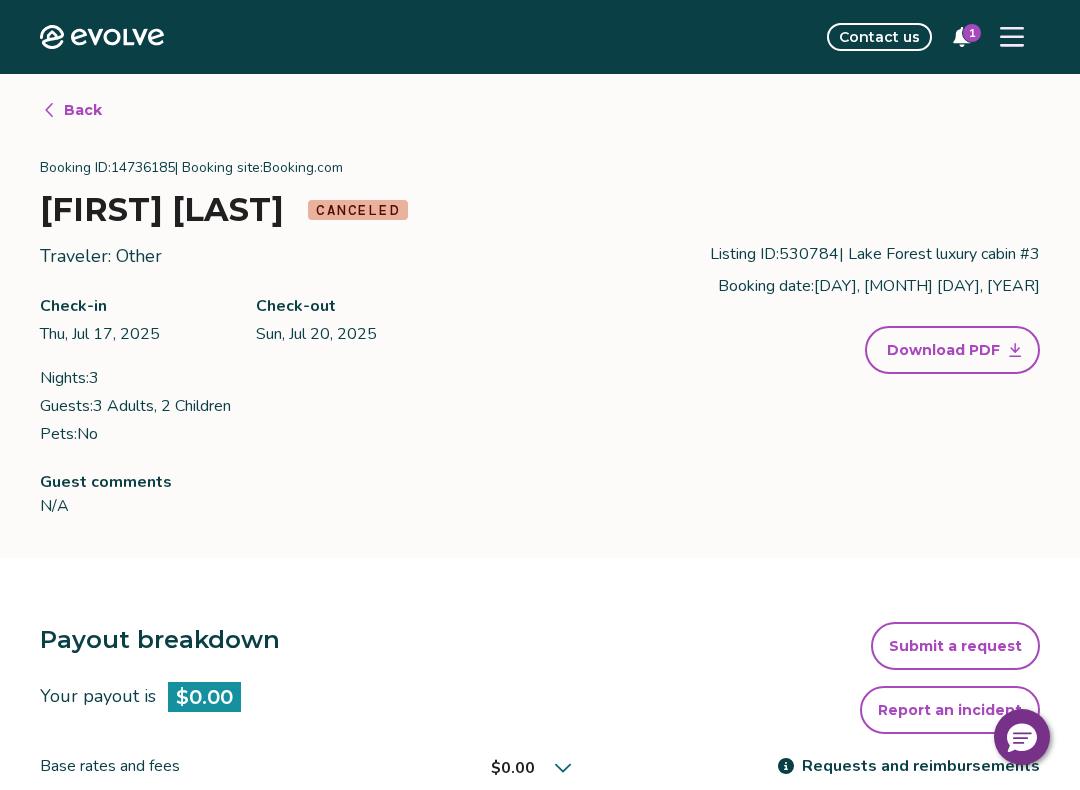 click on "Back" at bounding box center [83, 110] 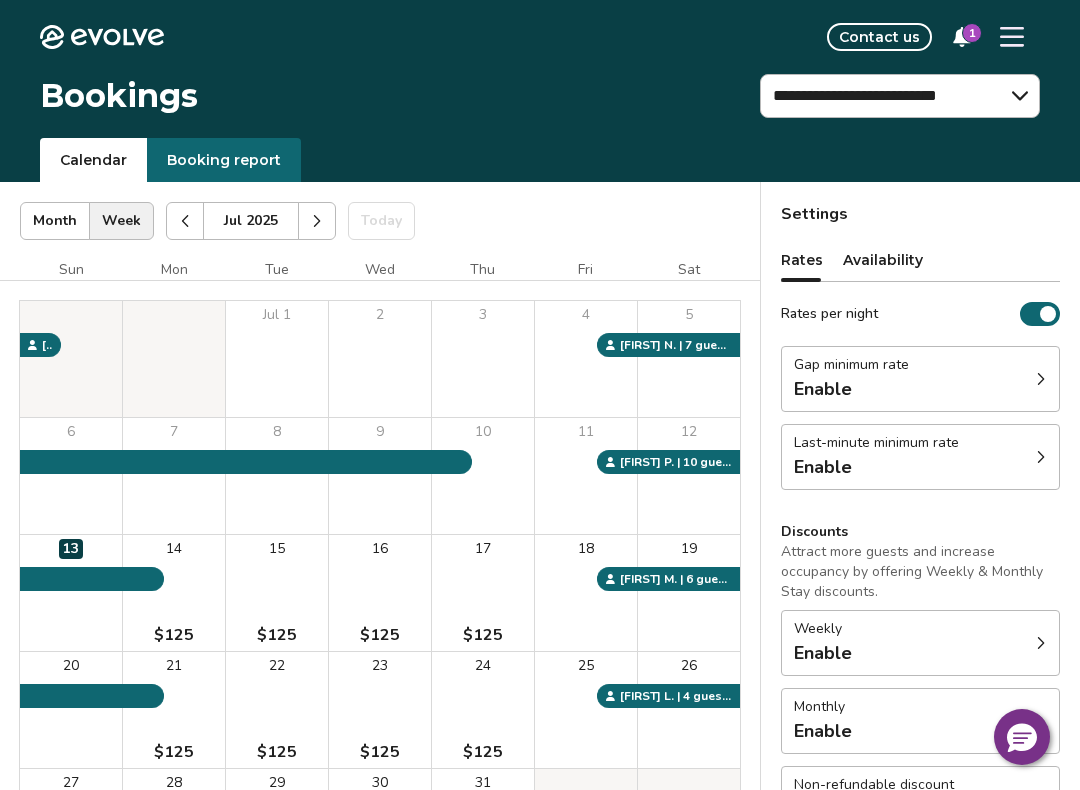 click on "Booking report" at bounding box center (224, 160) 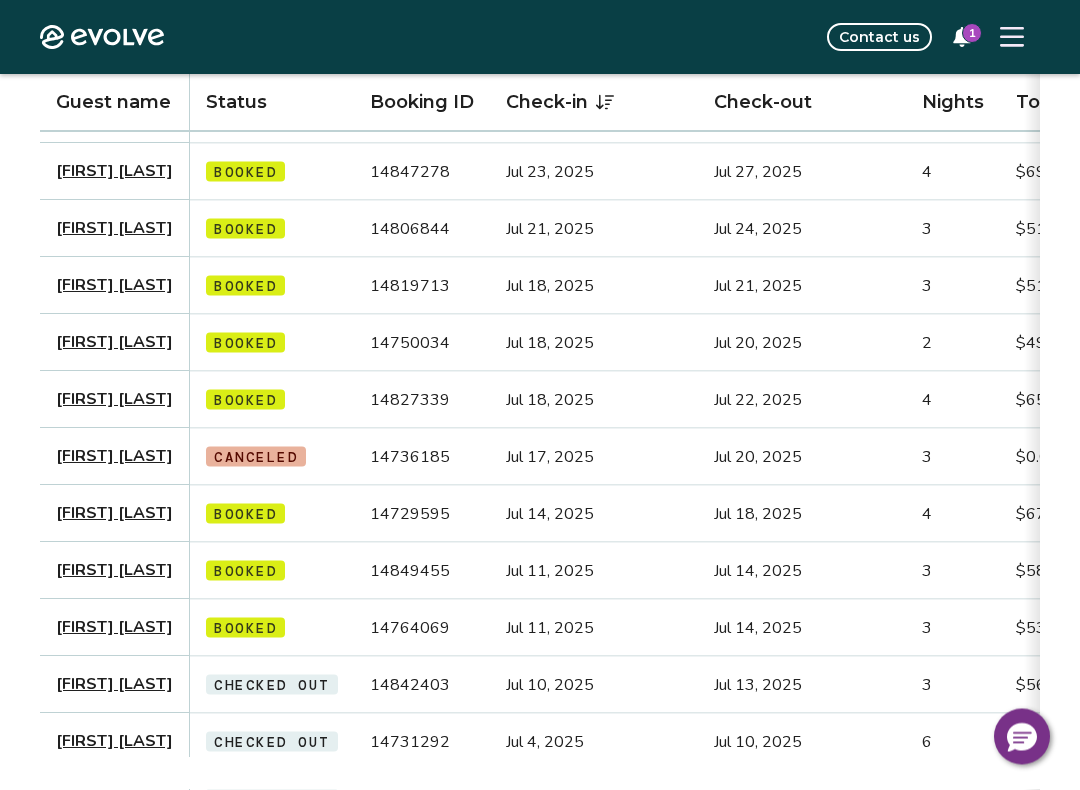 scroll, scrollTop: 555, scrollLeft: 0, axis: vertical 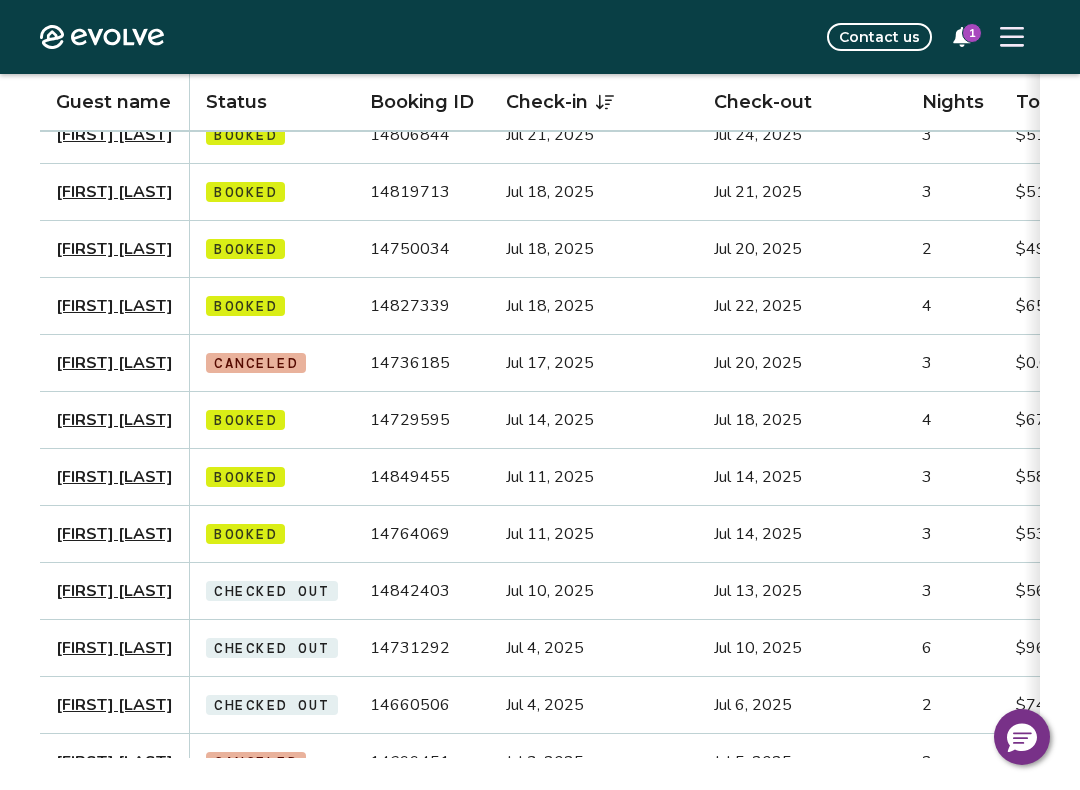 click on "Filter by Listing Booking status Check-in date Download   report Showing  29  bookings    from May 1st, 2020 onward Guest name Status Booking ID Check-in Check-out Nights Total payout Adults Children Infants Pets Listing Guest email Guest phone Date booked Booking site [FIRST] [LAST] Booked 14830726 [MONTH] [DAY], [YEAR] [MONTH] [DAY], [YEAR] 5 $907.73 6 0 No Lake Forest luxury cabin #2 [EMAIL]@[DOMAIN] ([PHONE]) [MONTH] [DAY], [YEAR] Booking.com [FIRST] [LAST] Booked 14828922 [MONTH] [DAY], [YEAR] [MONTH] [DAY], [YEAR] 4 $771.81 3 0 No Lake Forest luxury cabin #3 [EMAIL]@[DOMAIN] ([PHONE]) [MONTH] [DAY], [YEAR] VRBO [FIRST] [LAST] Booked 14856161 [MONTH] [DAY], [YEAR] [MONTH] [DAY], [YEAR] 2 $451.34 3 1 0 No Lake Forest luxury cabin #1 ([PHONE]) [MONTH] [DAY], [YEAR] Airbnb [FIRST] [LAST] Booked 14859769 [MONTH] [DAY], [YEAR] [MONTH] [DAY], [YEAR] 2 $432.07 6 0 No Lake Forest luxury cabin #2 [EMAIL]@[DOMAIN] ([PHONE]) [MONTH] [DAY], [YEAR] Booking.com [FIRST] [LAST] Booked 14844613 [MONTH] [DAY], [YEAR] [MONTH] [DAY], [YEAR] 2 $405.94 4 6 3 No Lake Forest luxury cabin #1 [MONTH] [DAY], [YEAR]" at bounding box center [540, 279] 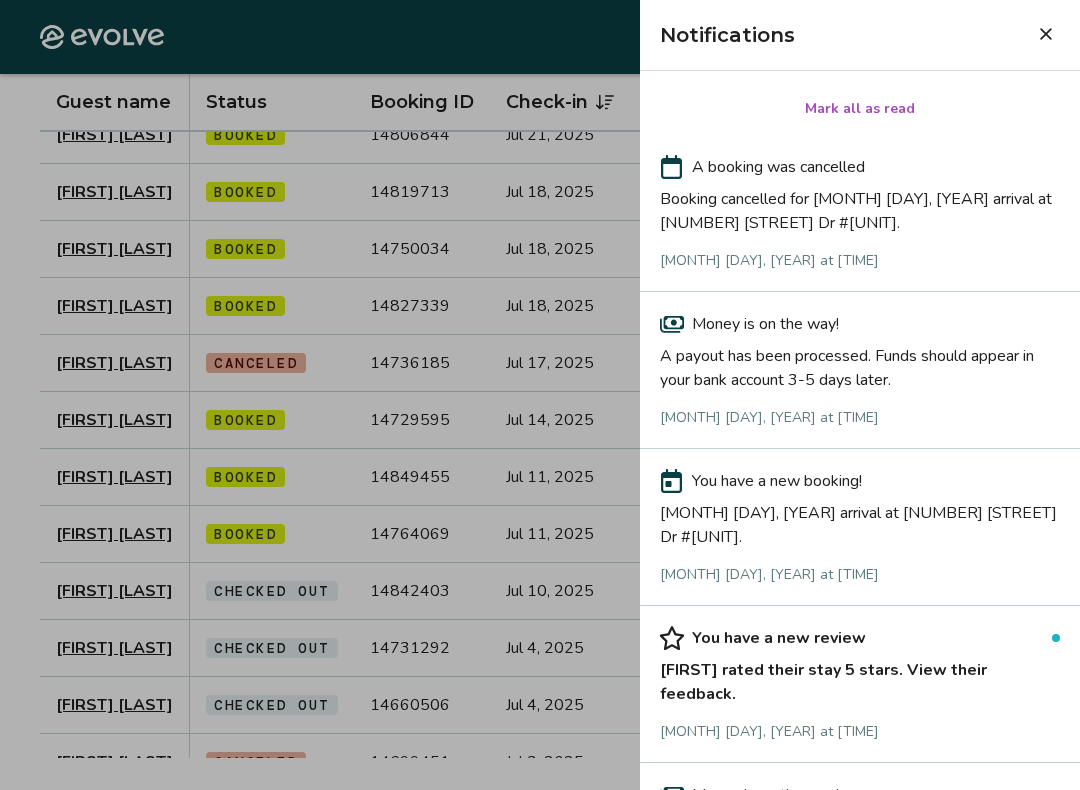 click on "Mark all as read" at bounding box center [860, 109] 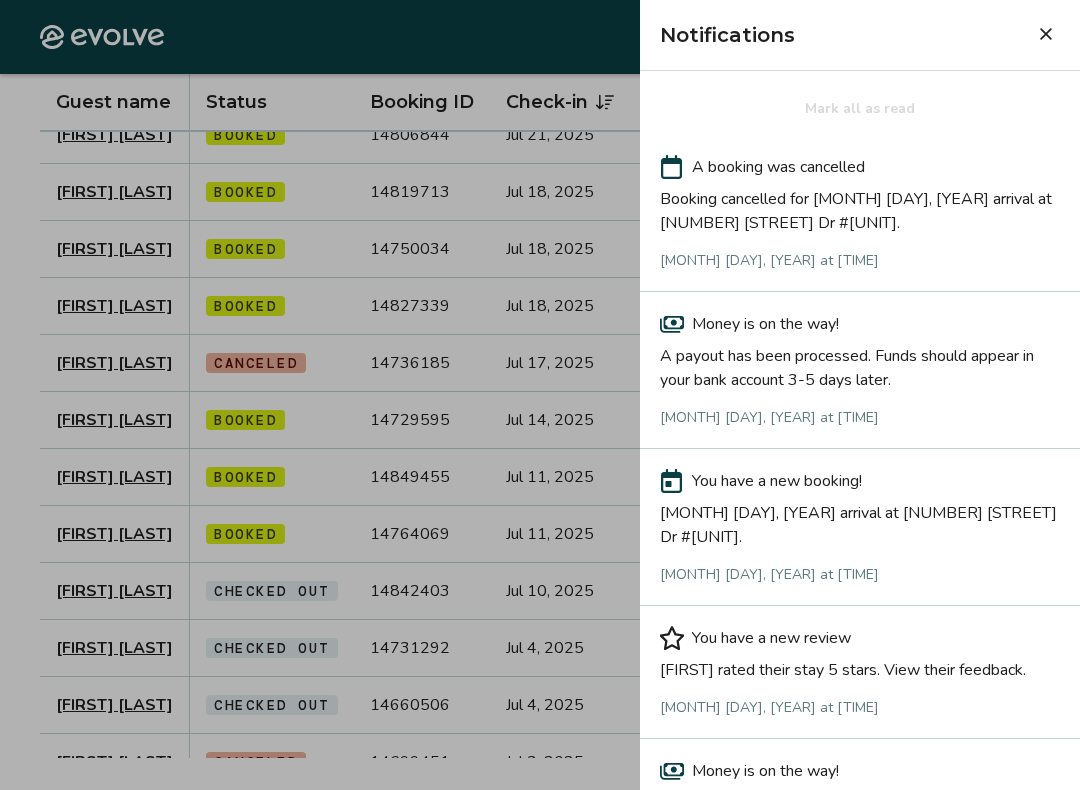 click at bounding box center [1046, 34] 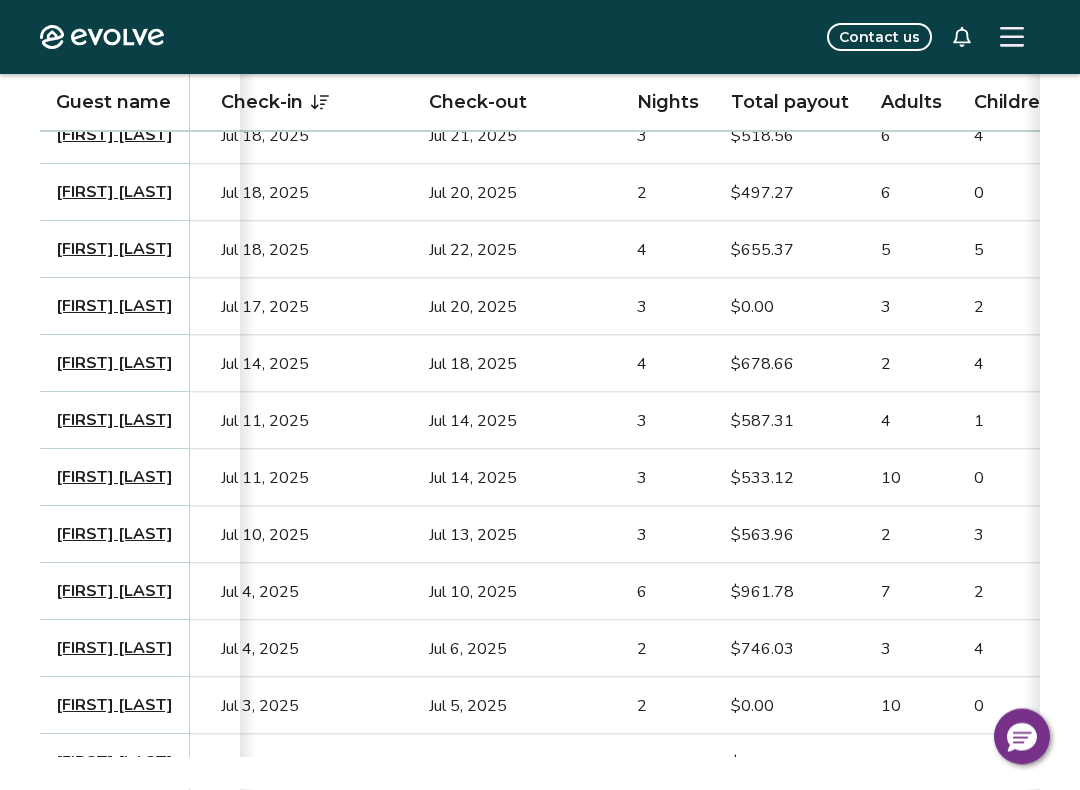click on "[FIRST] [LAST]" at bounding box center (114, 478) 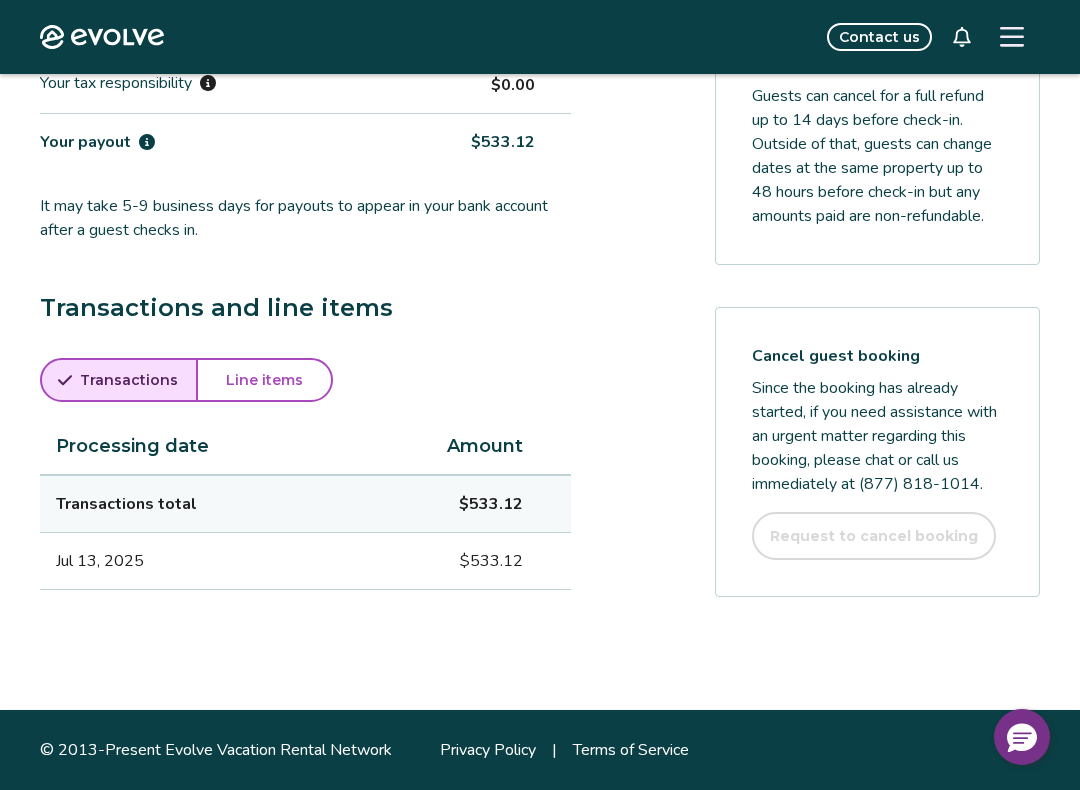 click on "Line items" at bounding box center [264, 380] 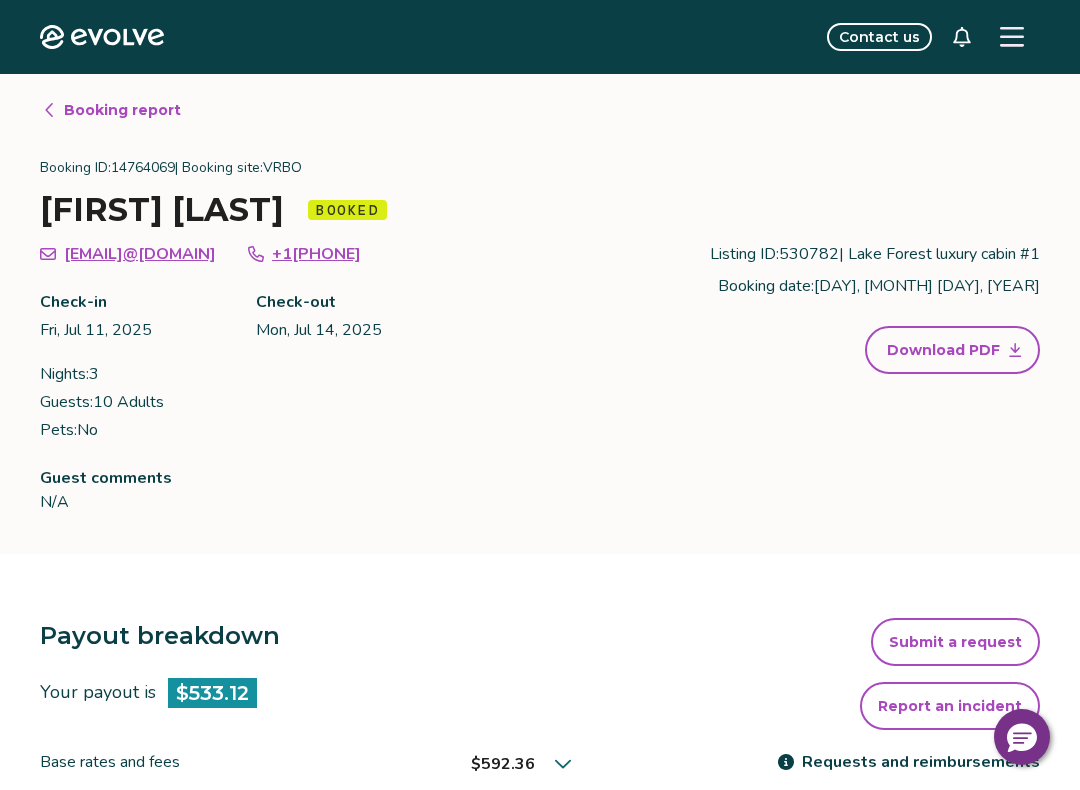 click on "Booking report" at bounding box center (122, 110) 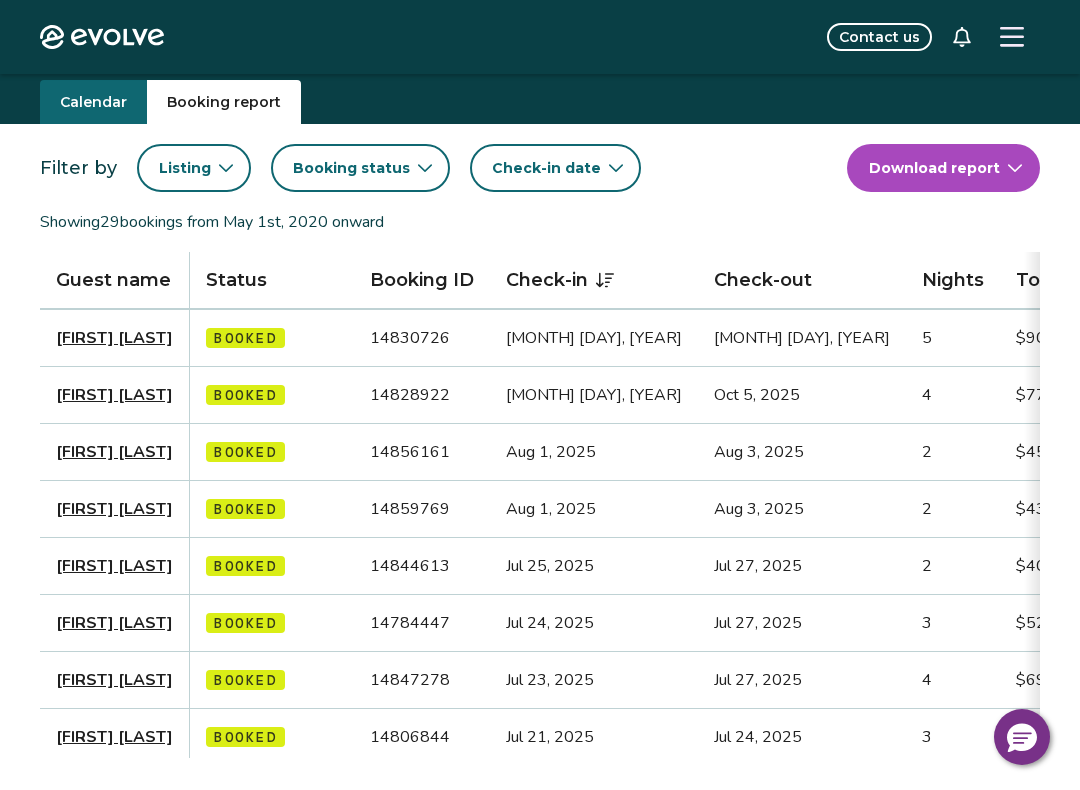 click on "[FIRST] [LAST]" at bounding box center (114, 338) 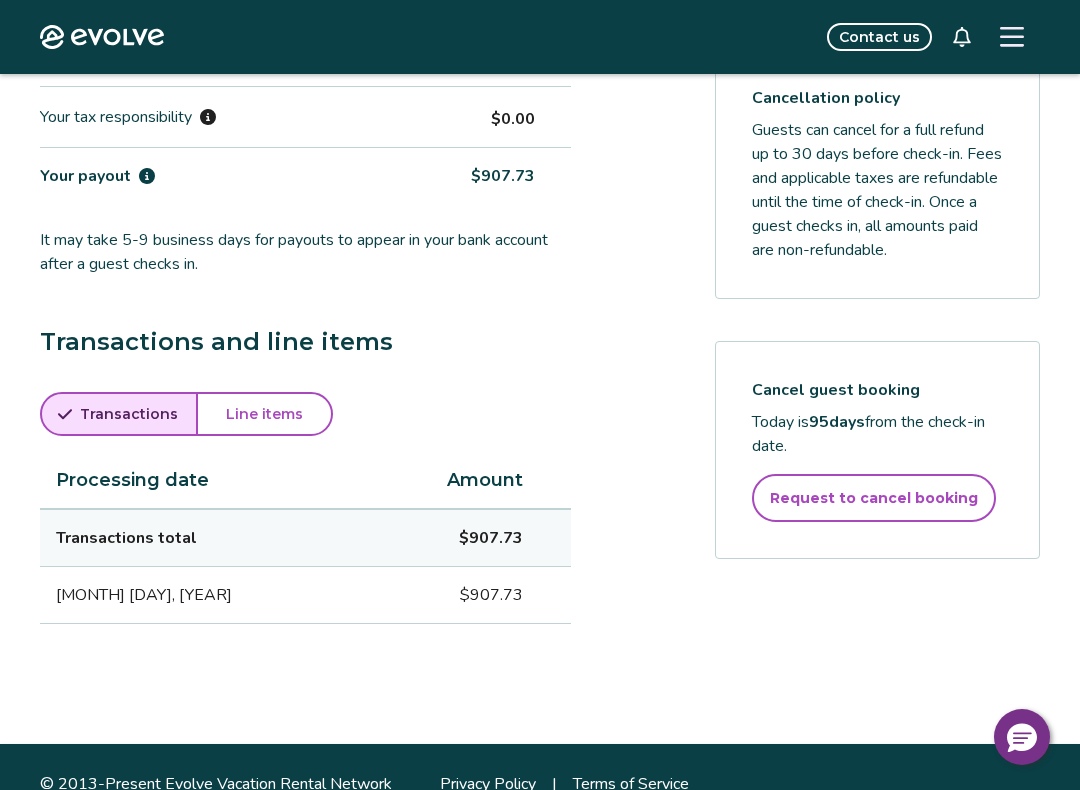 click on "Line items" at bounding box center (264, 414) 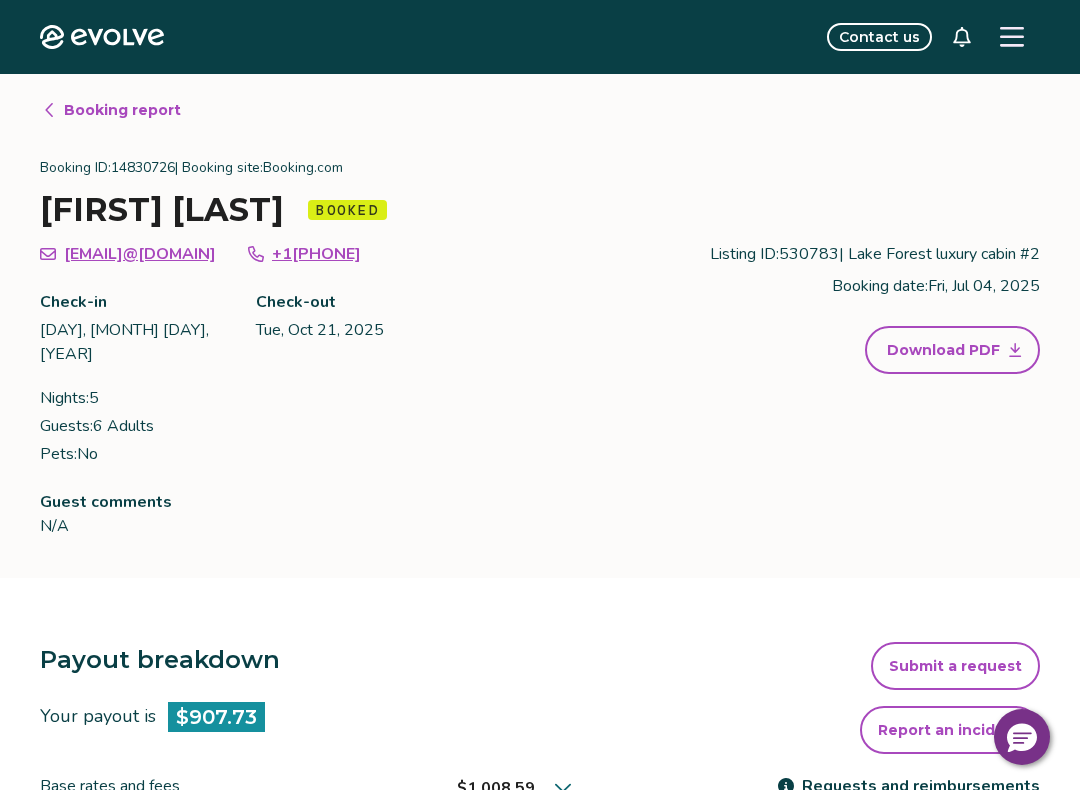 click on "Booking report" at bounding box center (111, 110) 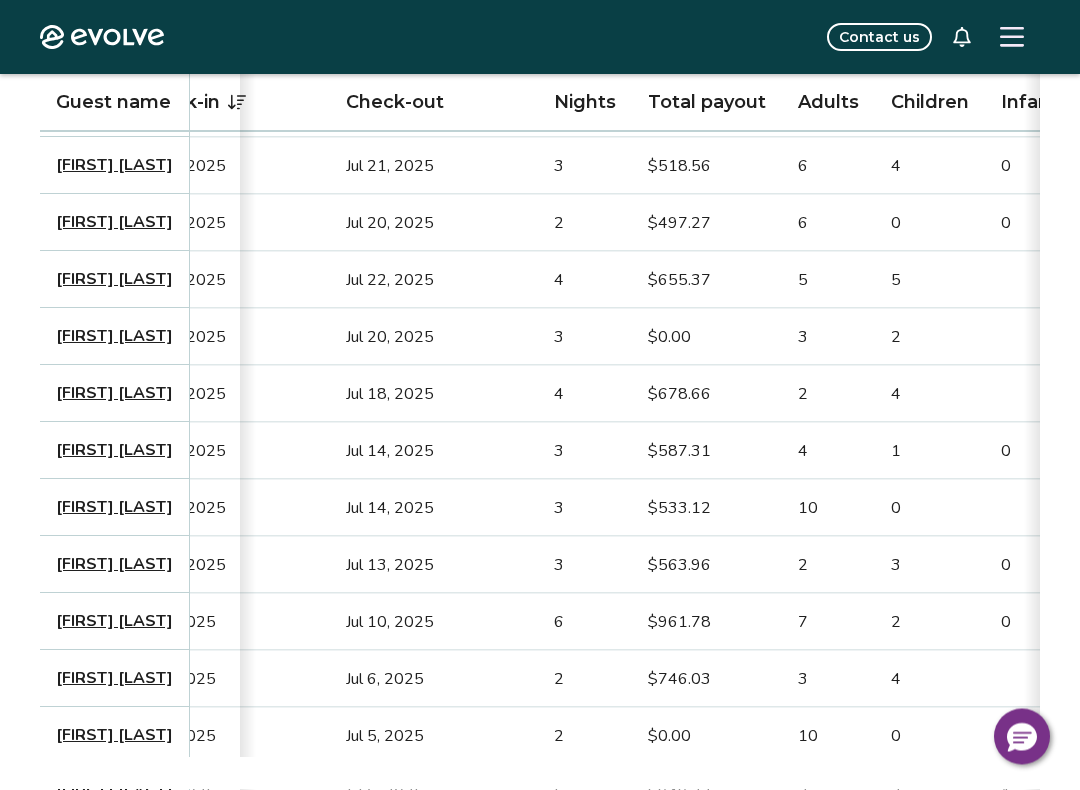 click 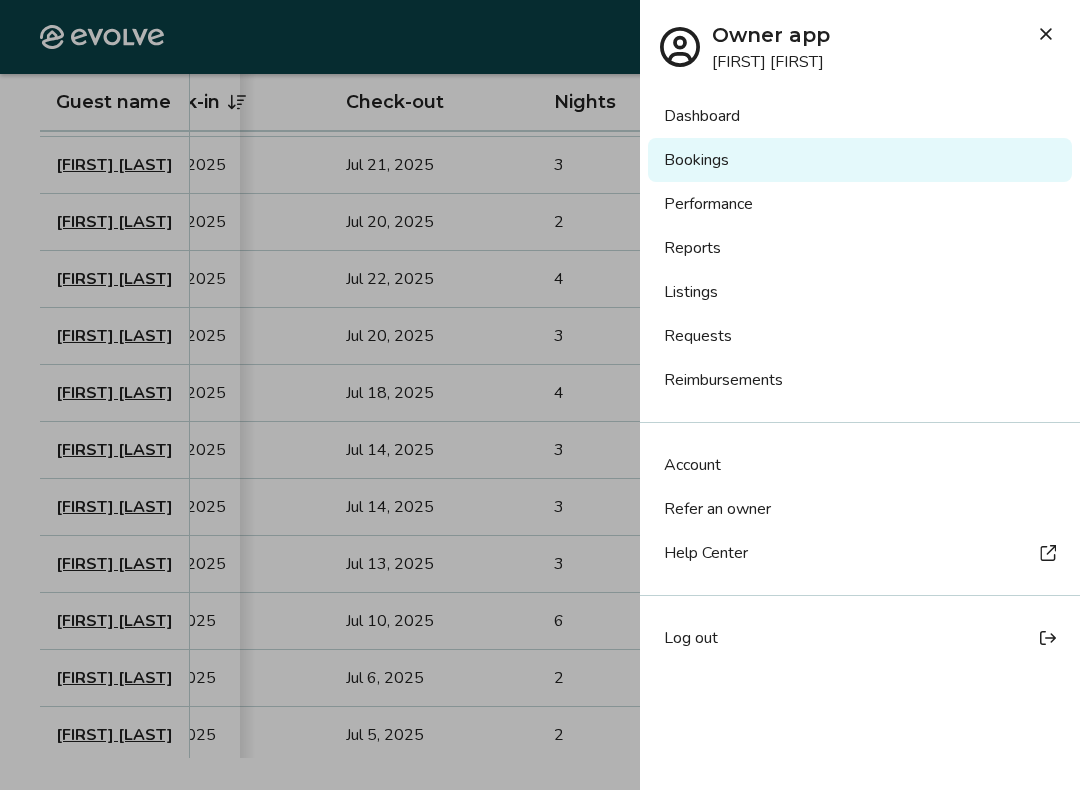 click on "Log out" at bounding box center [691, 638] 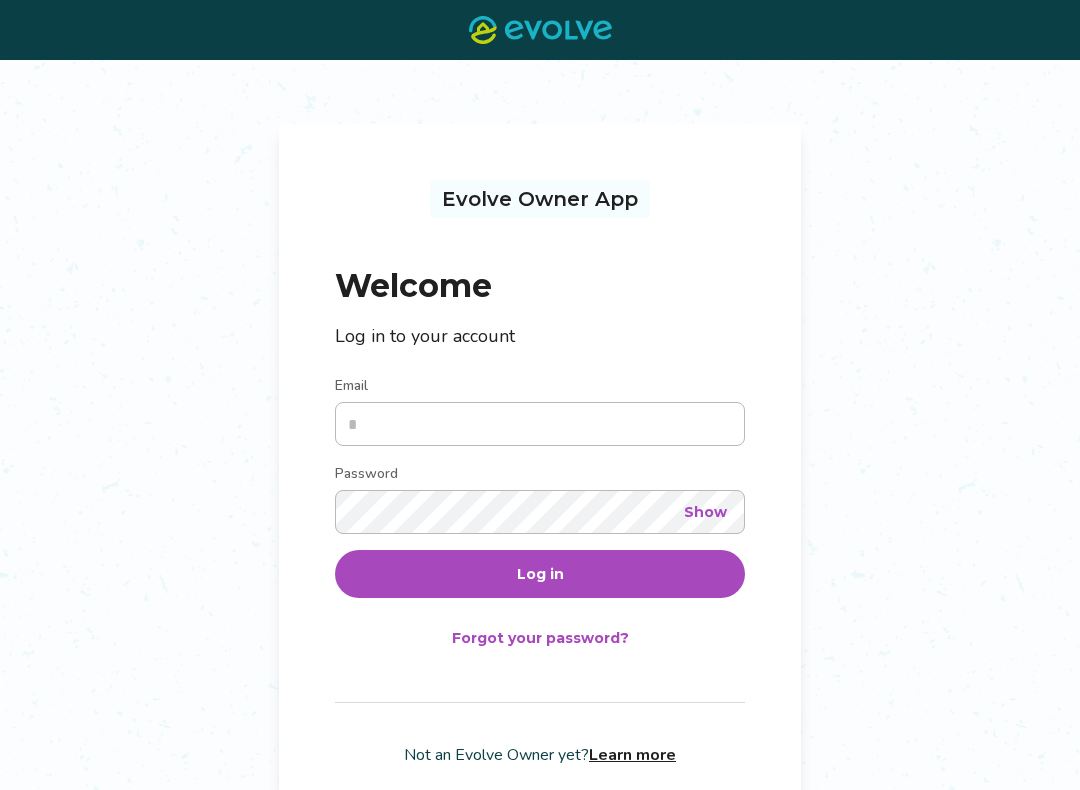 scroll, scrollTop: 0, scrollLeft: 0, axis: both 